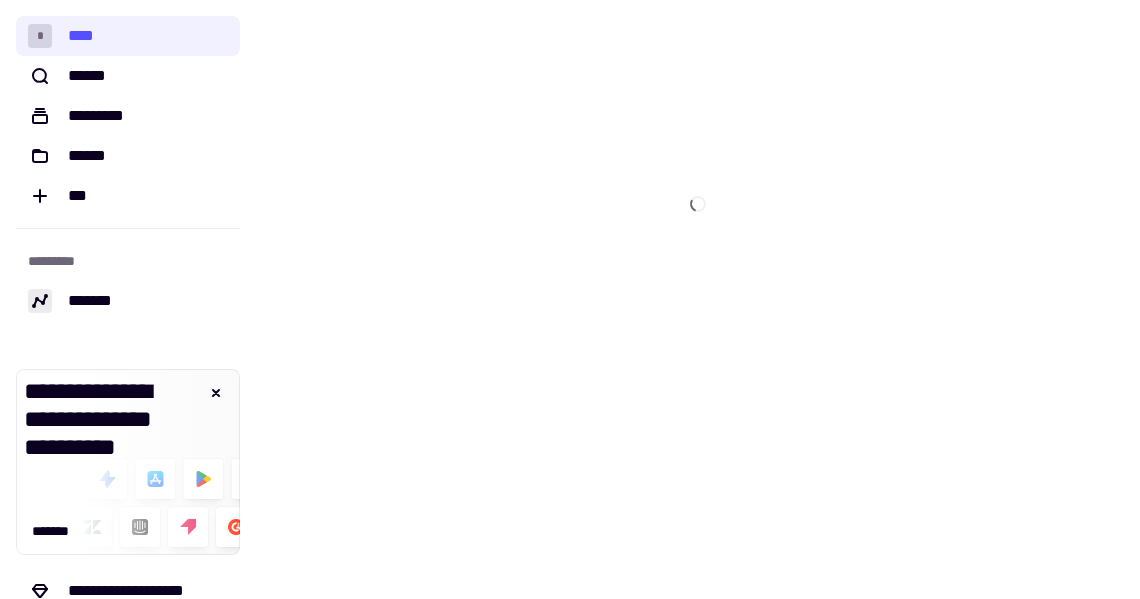 scroll, scrollTop: 0, scrollLeft: 0, axis: both 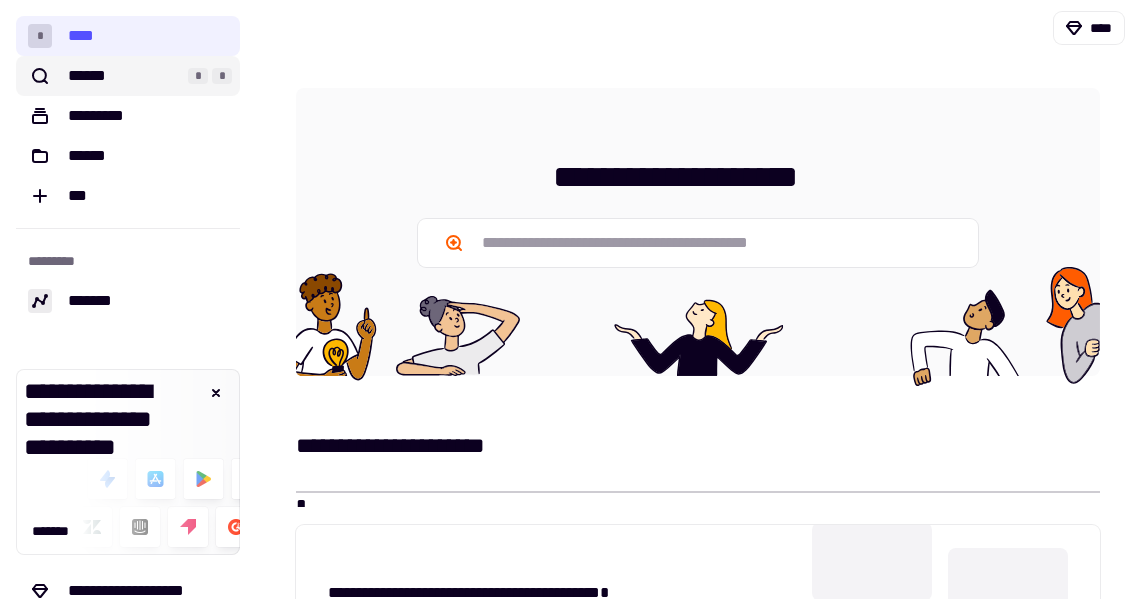 click on "******" 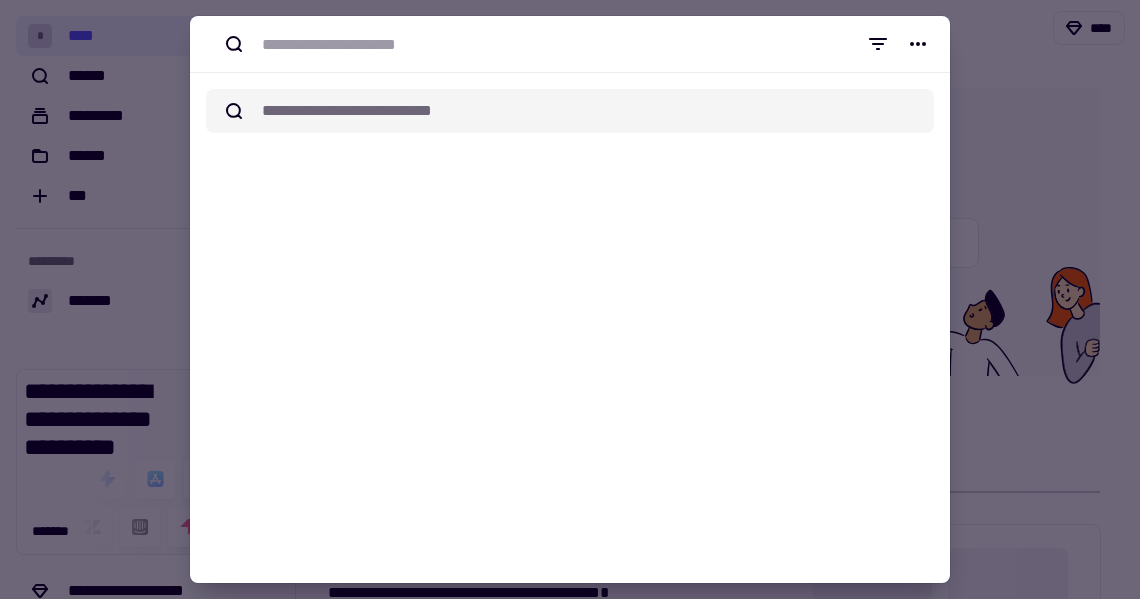 click at bounding box center (570, 299) 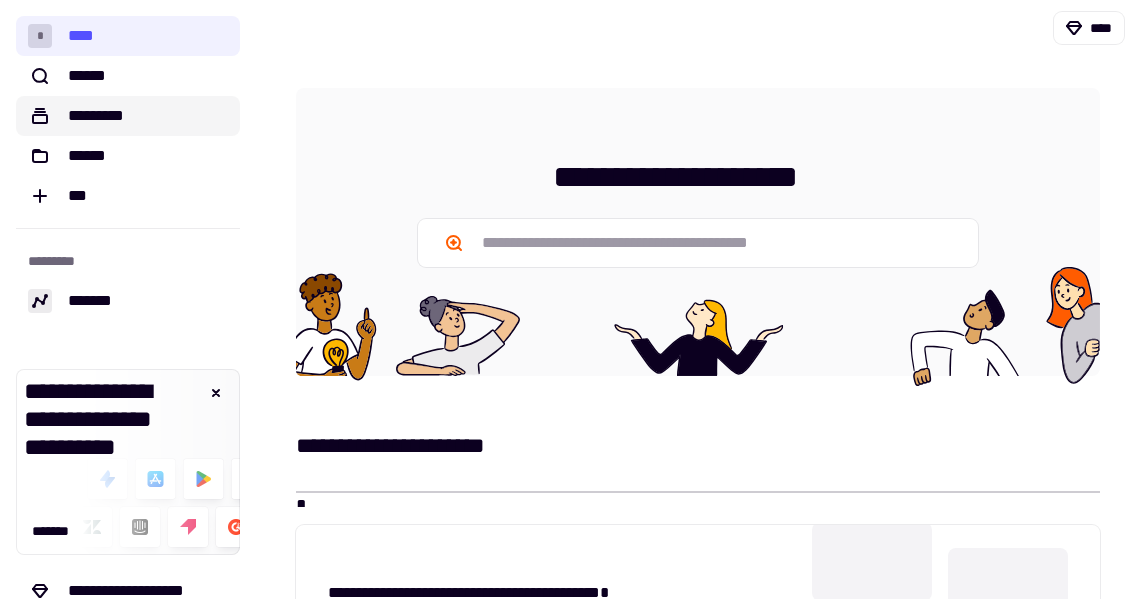 click on "*********" 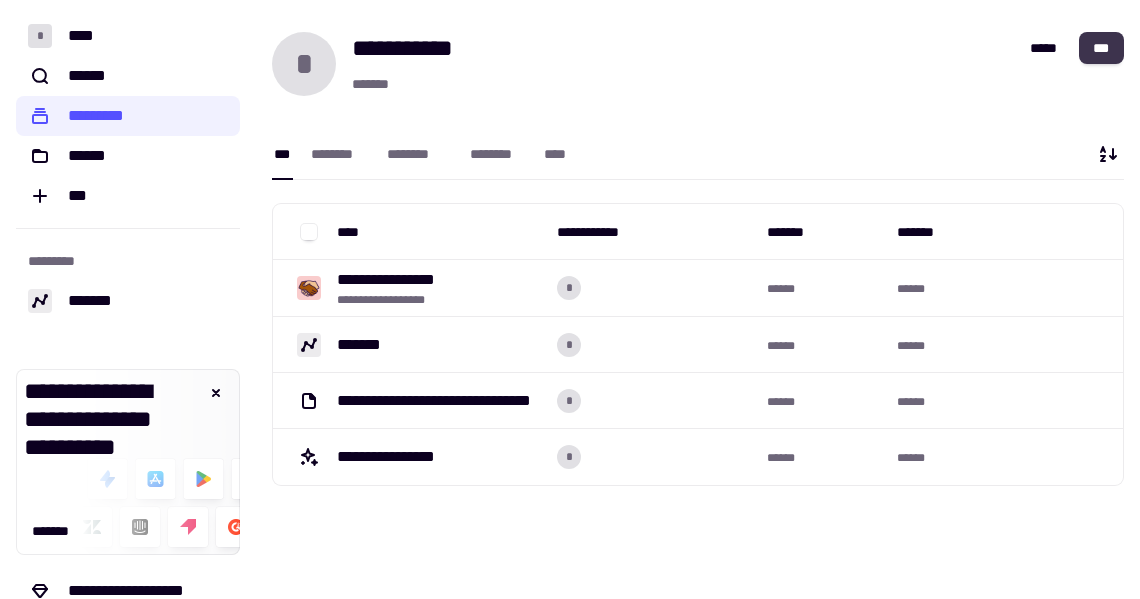 click on "***" 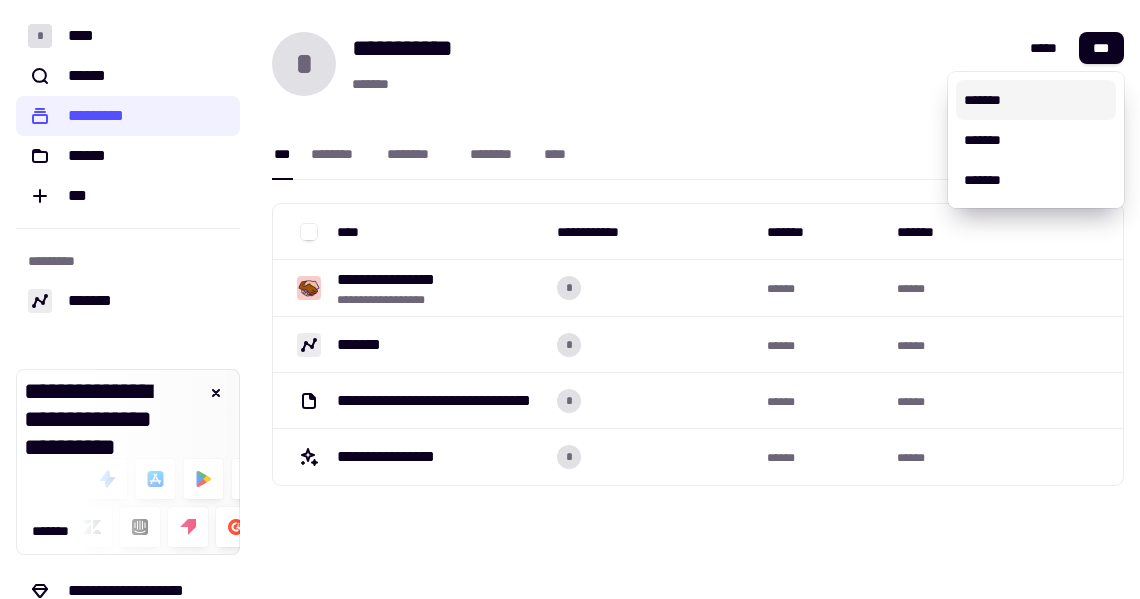click on "*******" at bounding box center [1036, 100] 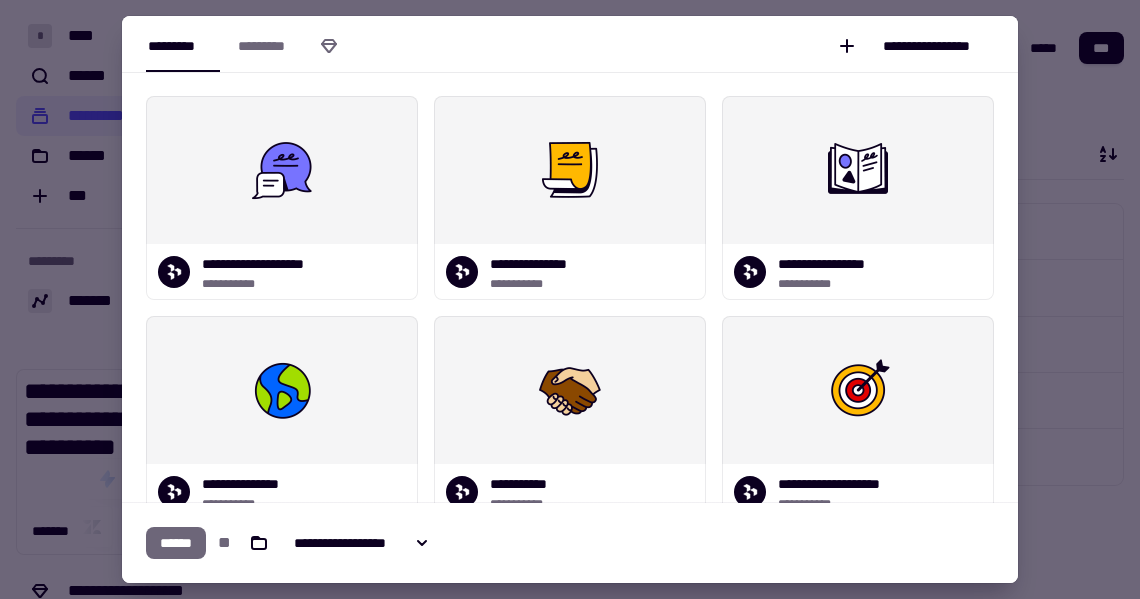 click on "******" 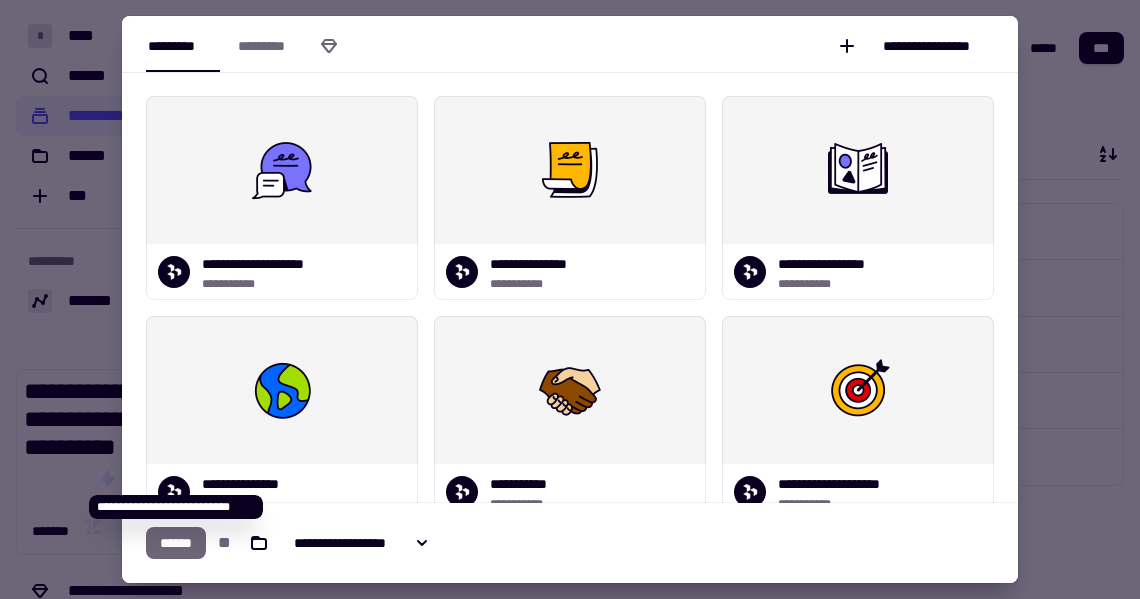click on "******" 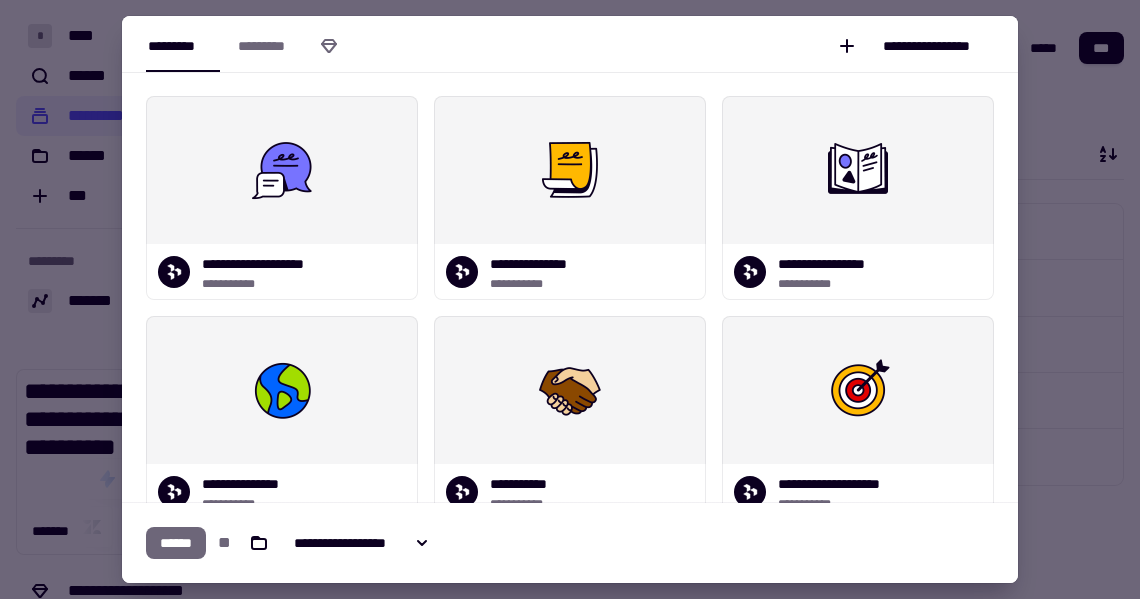 click on "******" 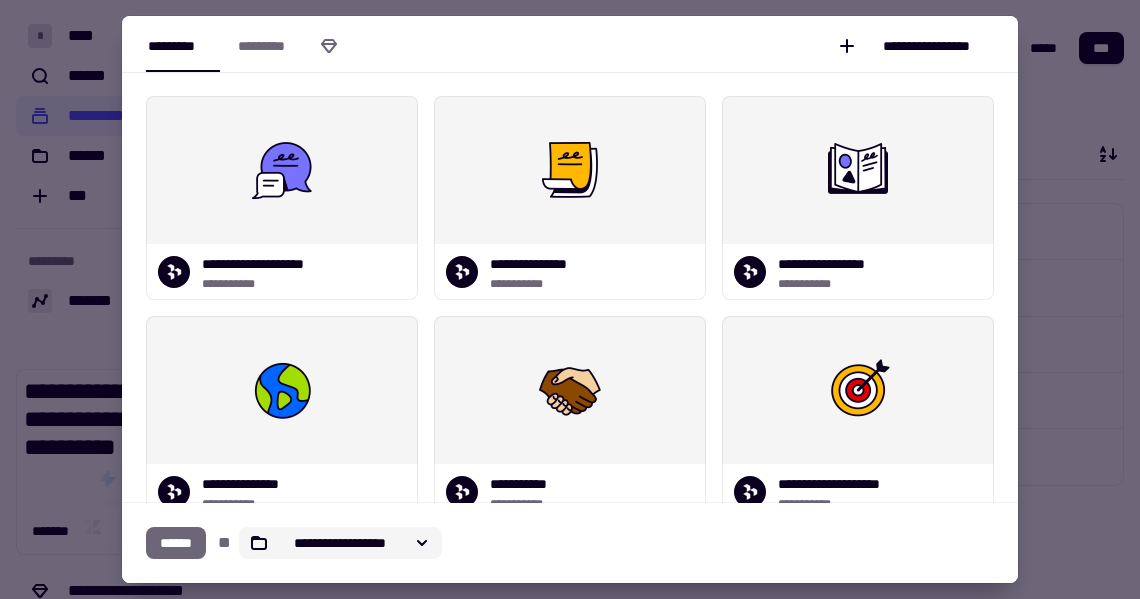 click 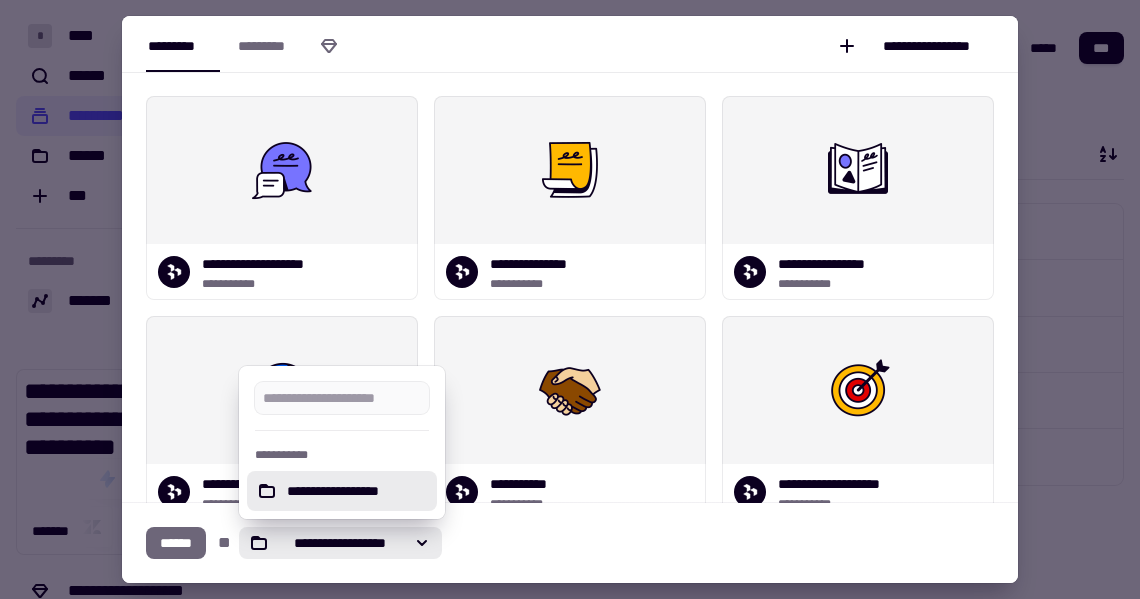 click on "**********" at bounding box center (358, 491) 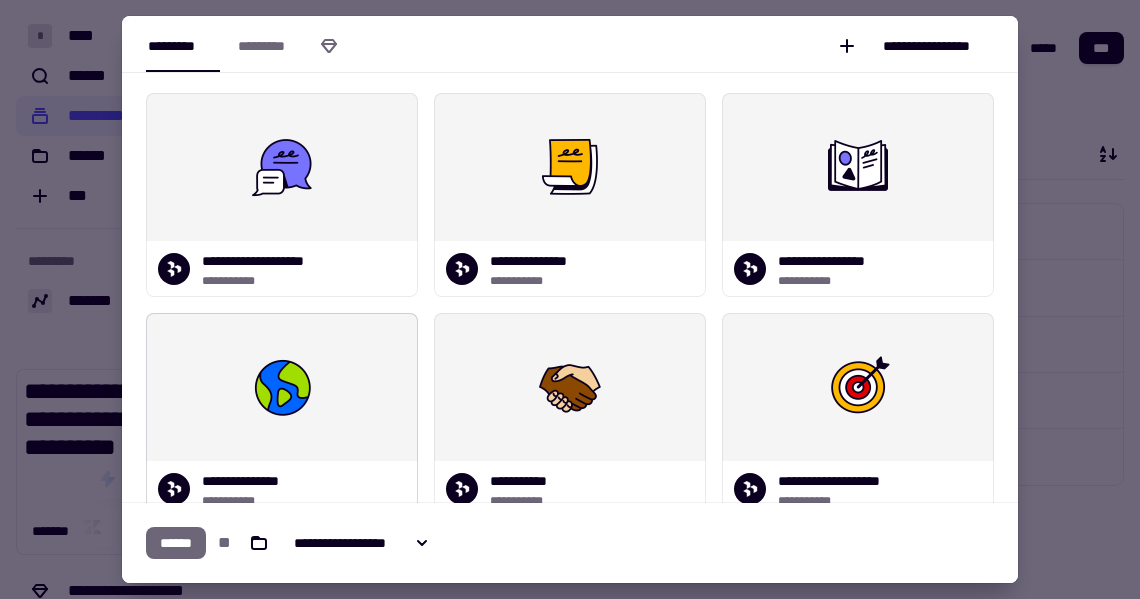 scroll, scrollTop: 0, scrollLeft: 0, axis: both 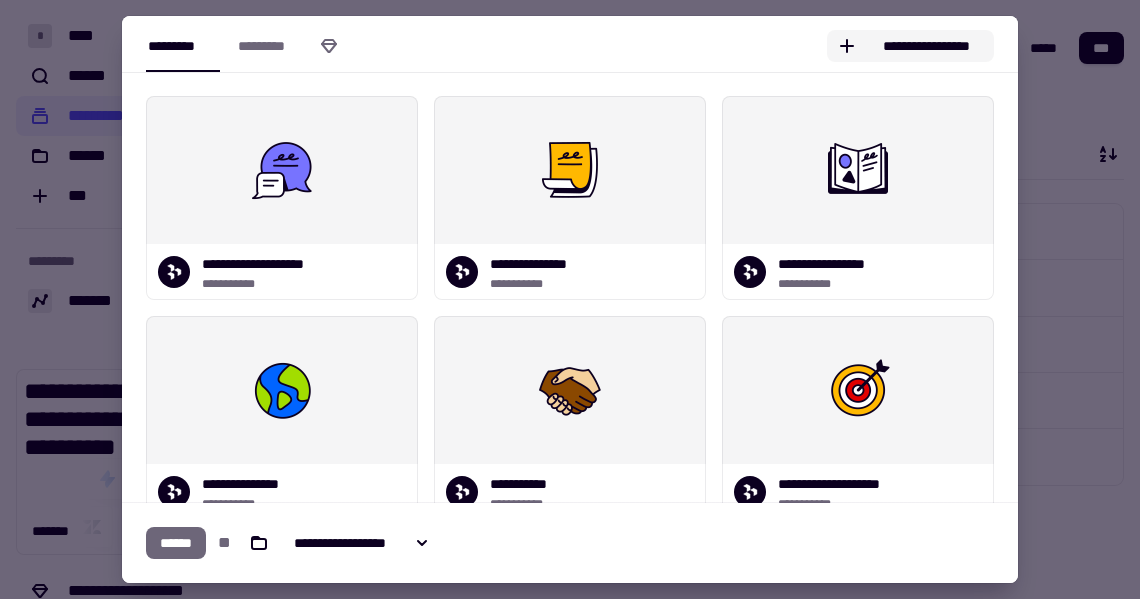 click on "**********" 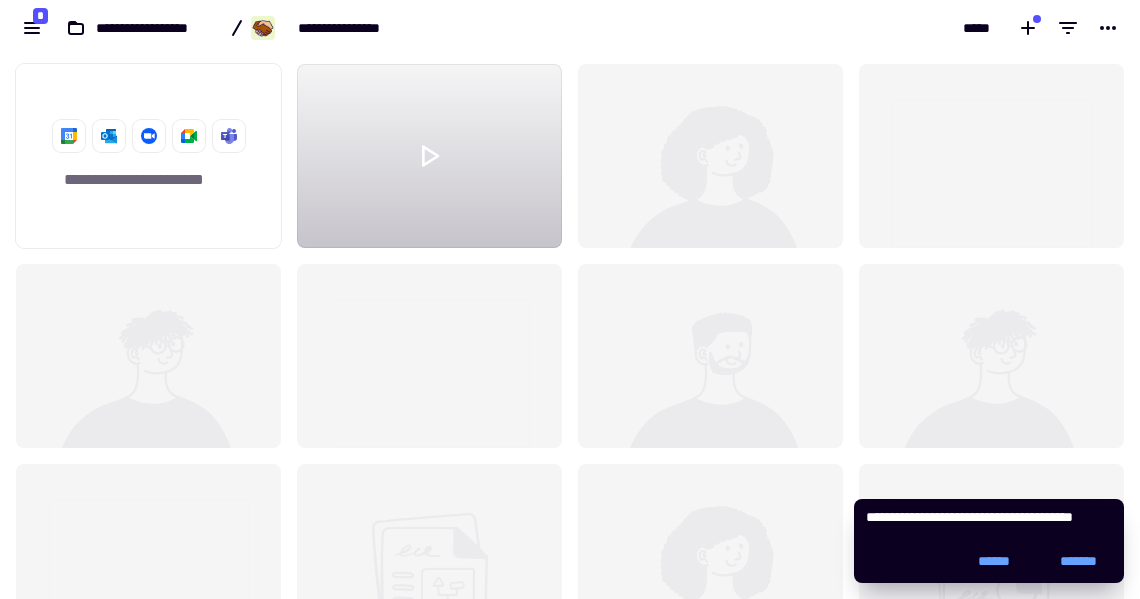 scroll, scrollTop: 1, scrollLeft: 1, axis: both 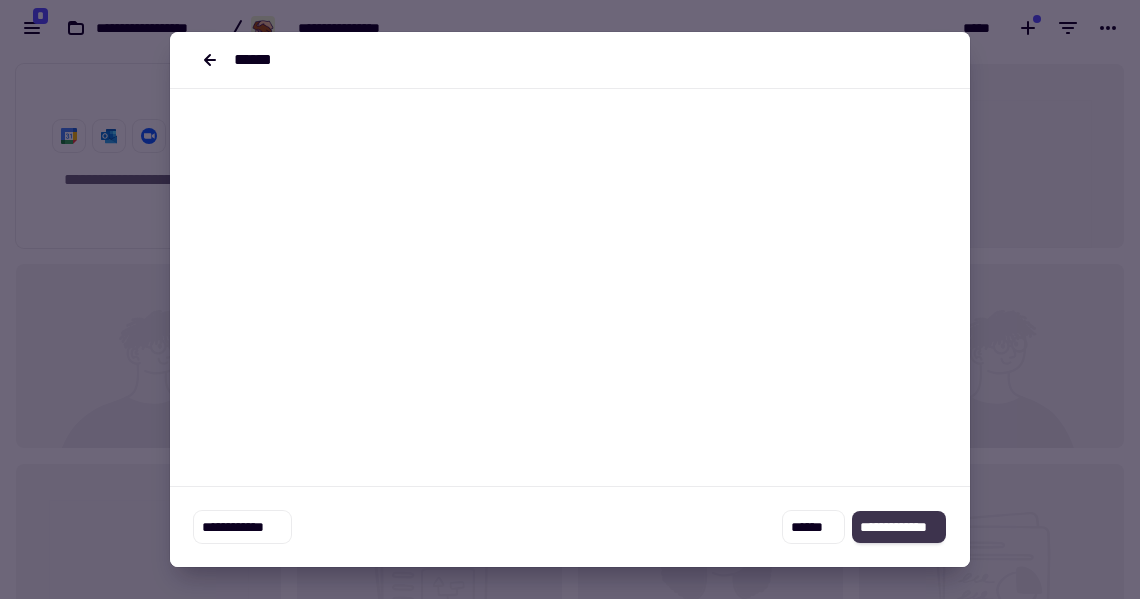 click on "**********" 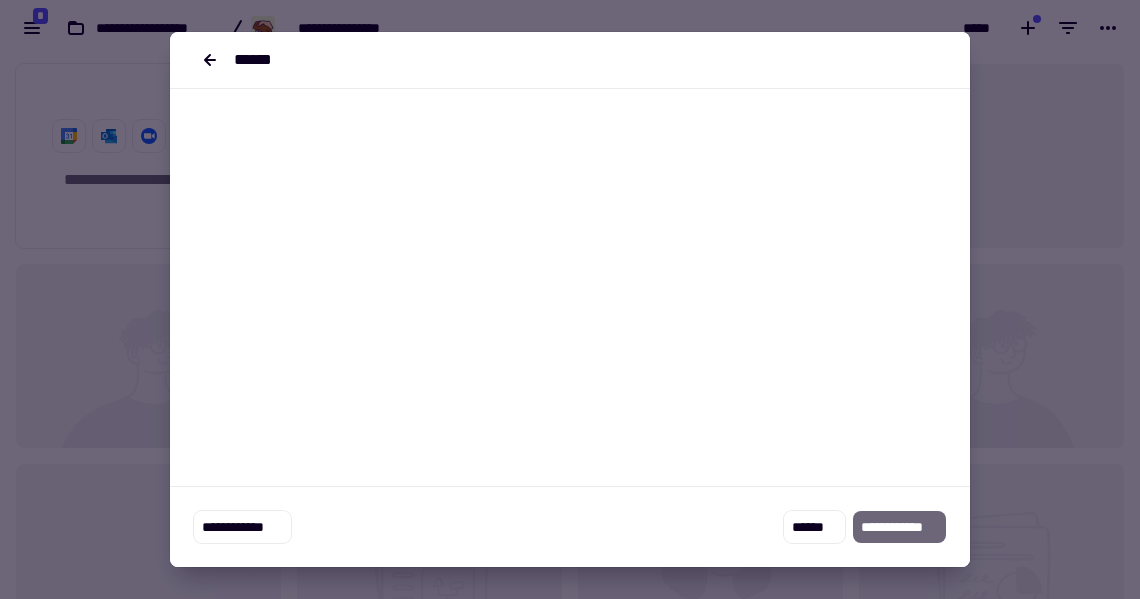 scroll, scrollTop: 0, scrollLeft: 0, axis: both 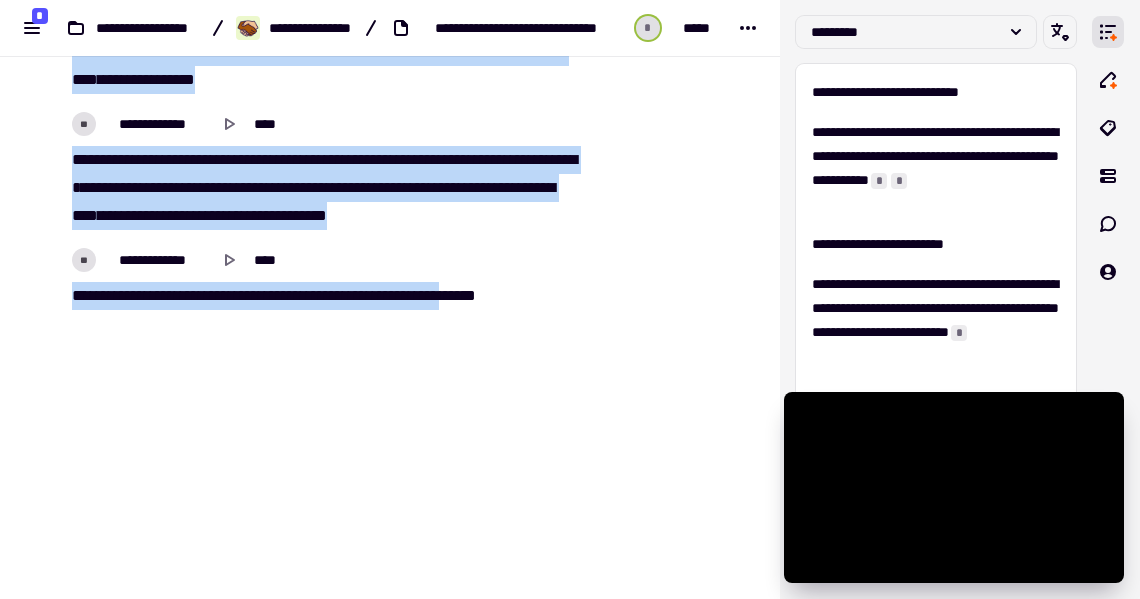 drag, startPoint x: 68, startPoint y: 270, endPoint x: 500, endPoint y: 298, distance: 432.90646 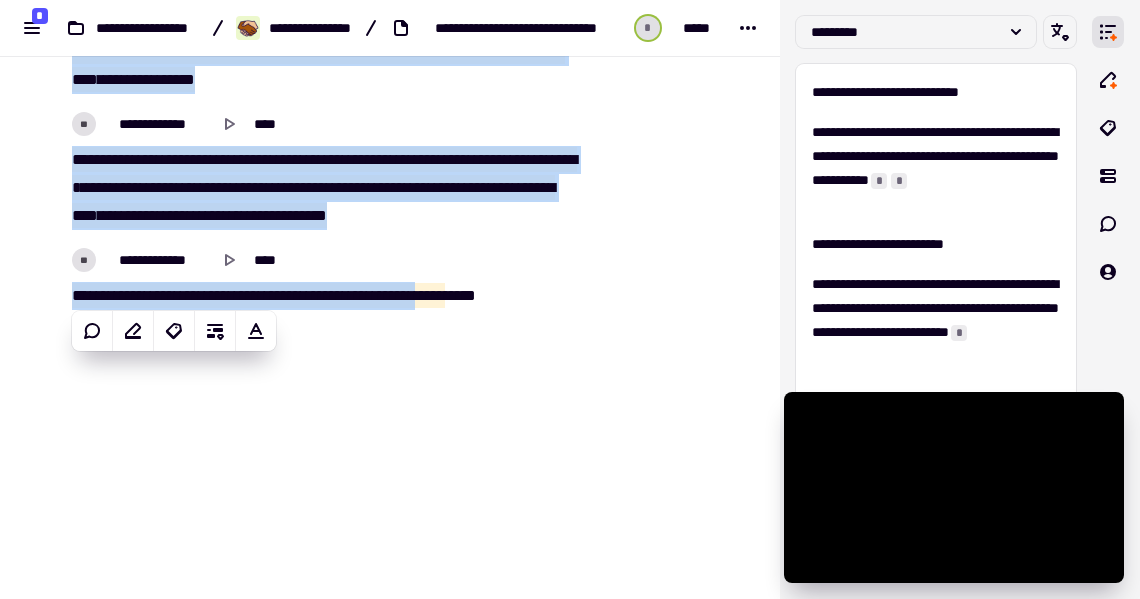 click on "*****" at bounding box center (430, 295) 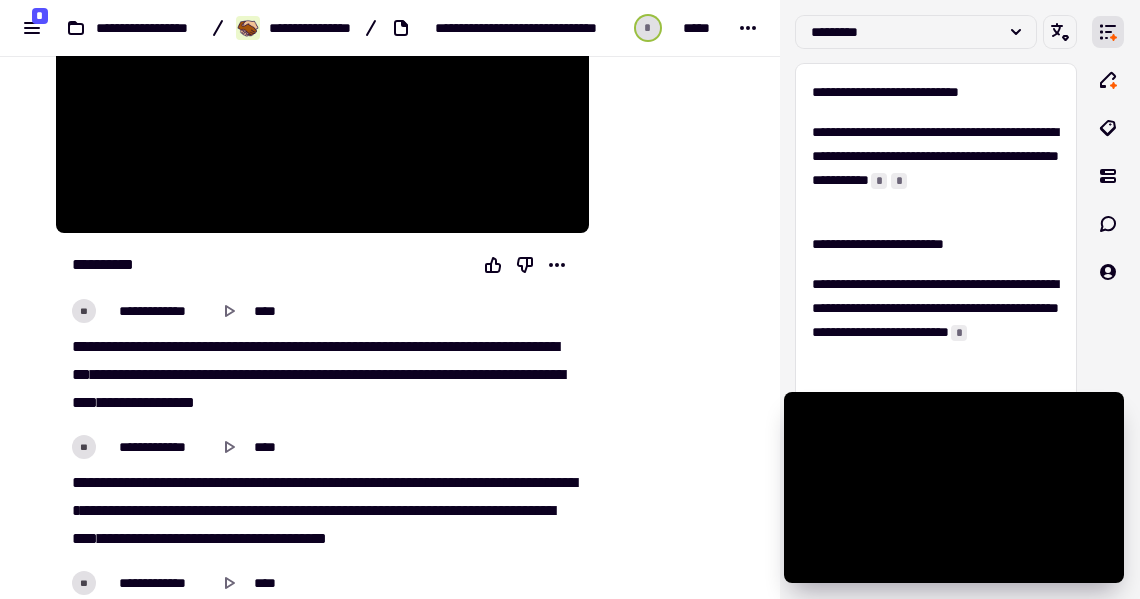 scroll, scrollTop: 0, scrollLeft: 0, axis: both 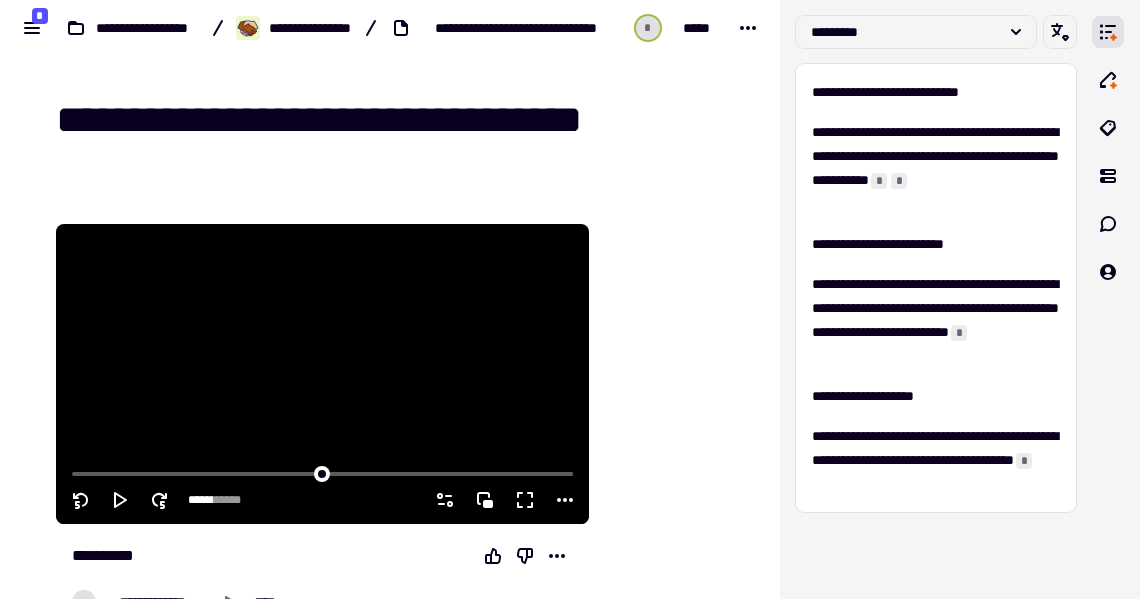 drag, startPoint x: 501, startPoint y: 294, endPoint x: 117, endPoint y: 271, distance: 384.68817 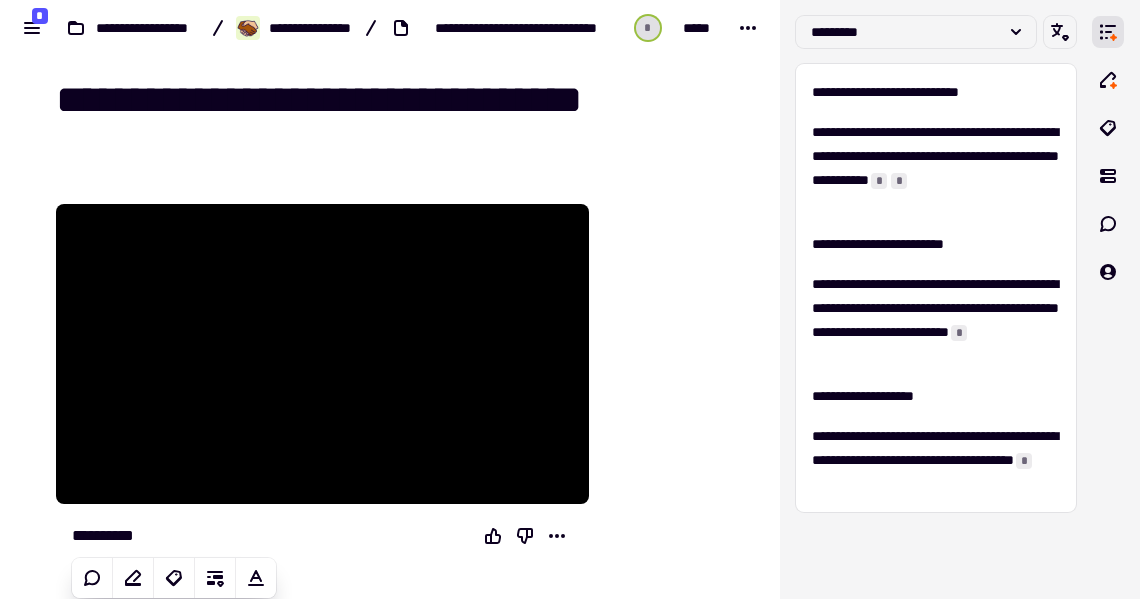scroll, scrollTop: 0, scrollLeft: 0, axis: both 